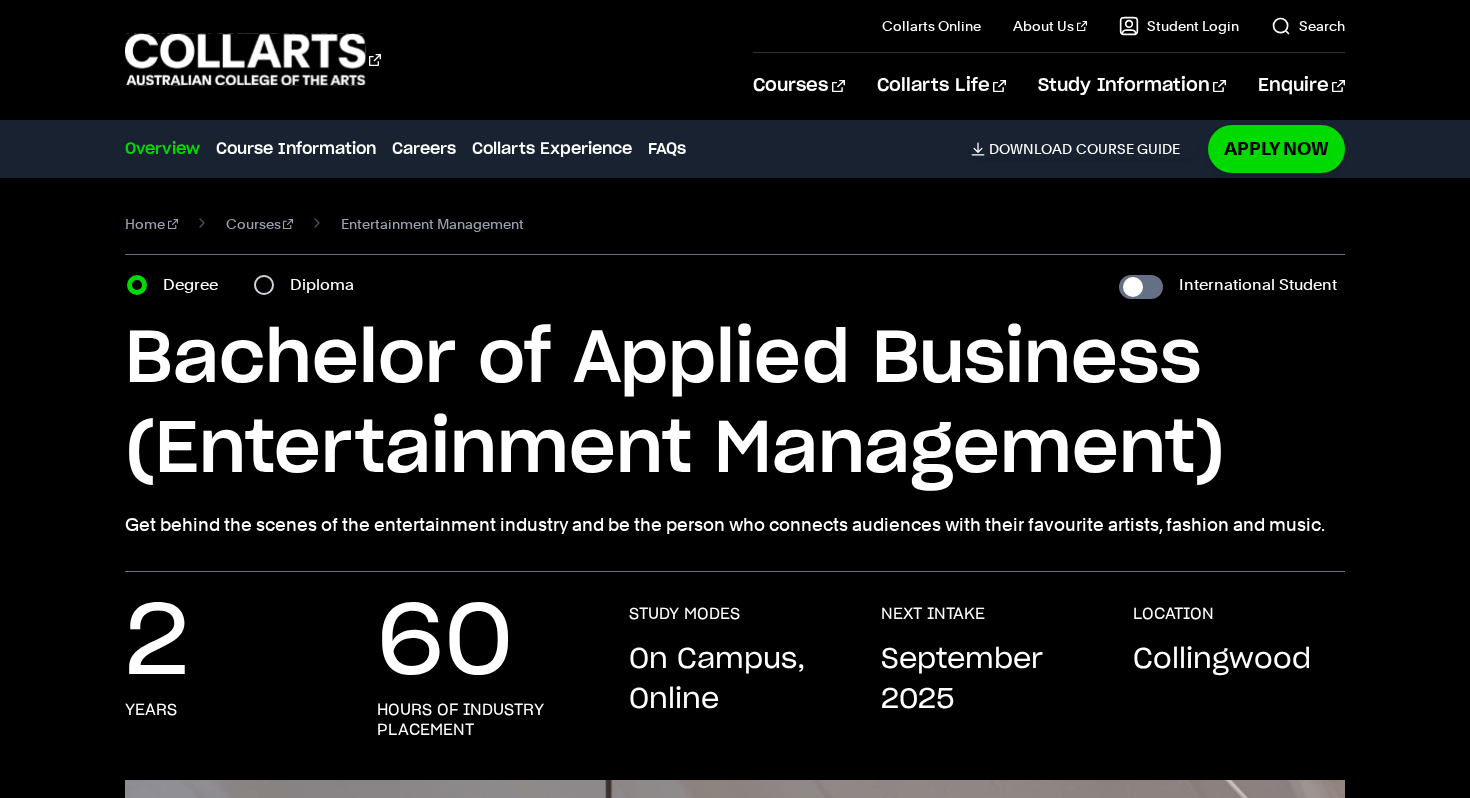 scroll, scrollTop: 478, scrollLeft: 0, axis: vertical 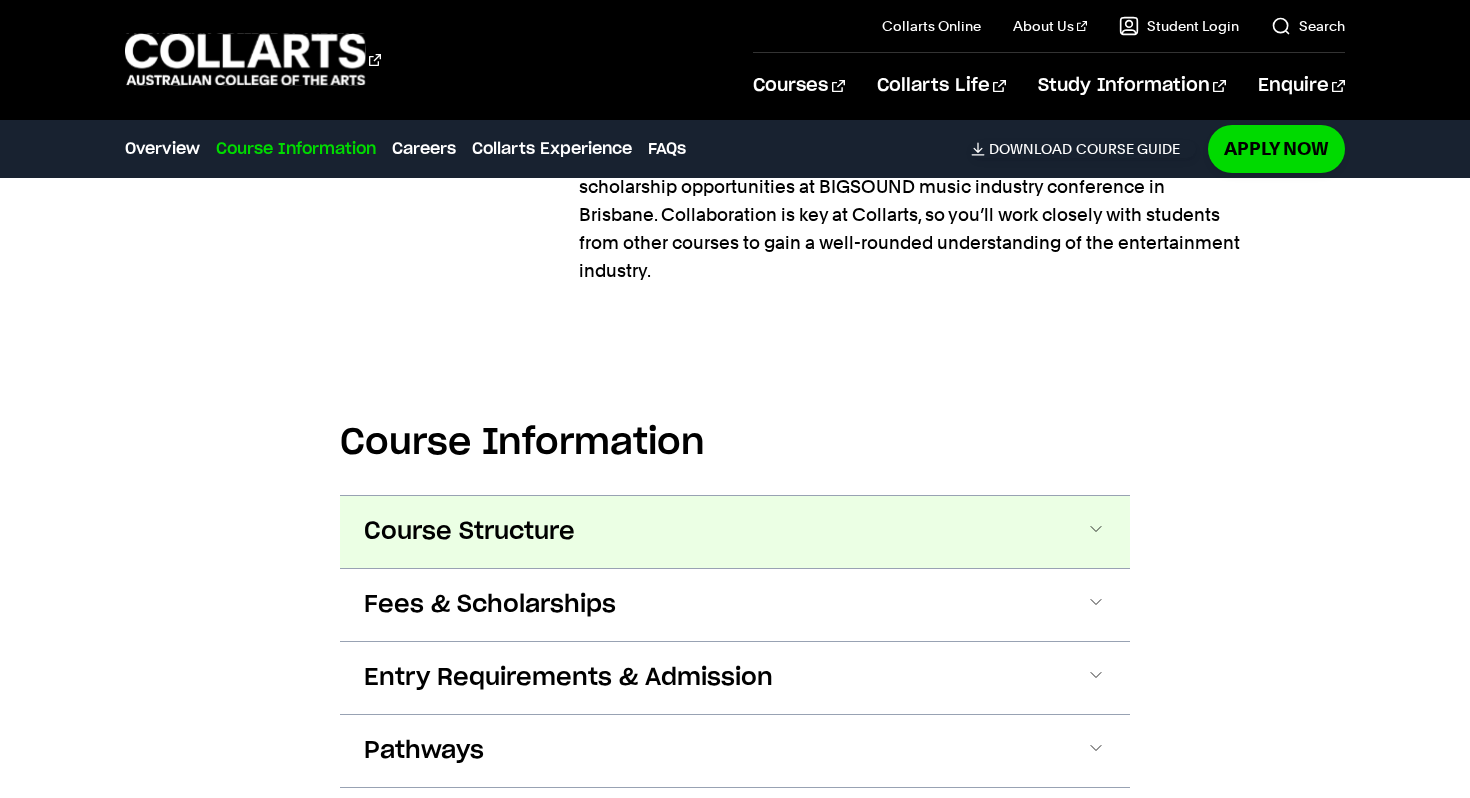 click on "Course Structure" at bounding box center [735, 532] 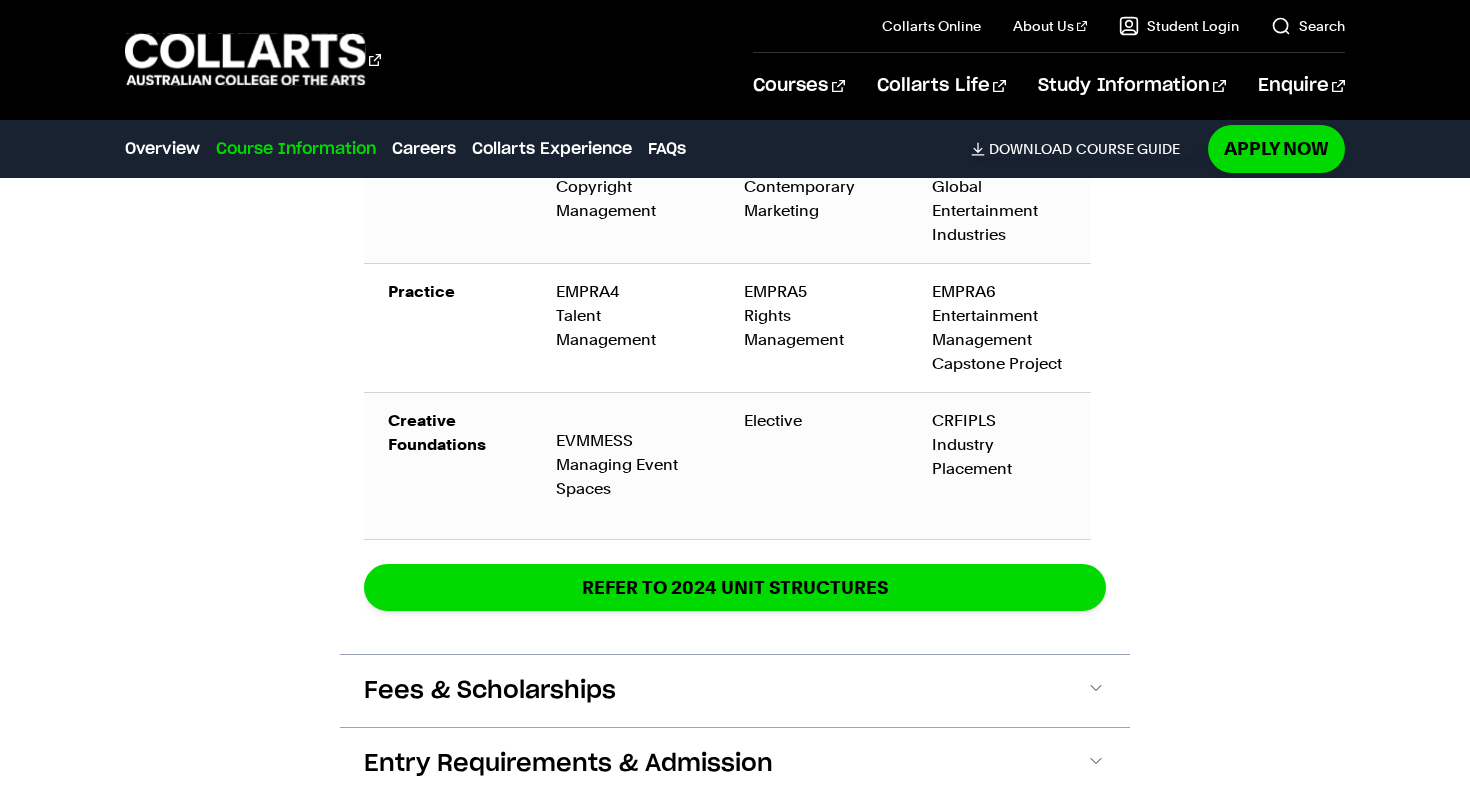 scroll, scrollTop: 4115, scrollLeft: 0, axis: vertical 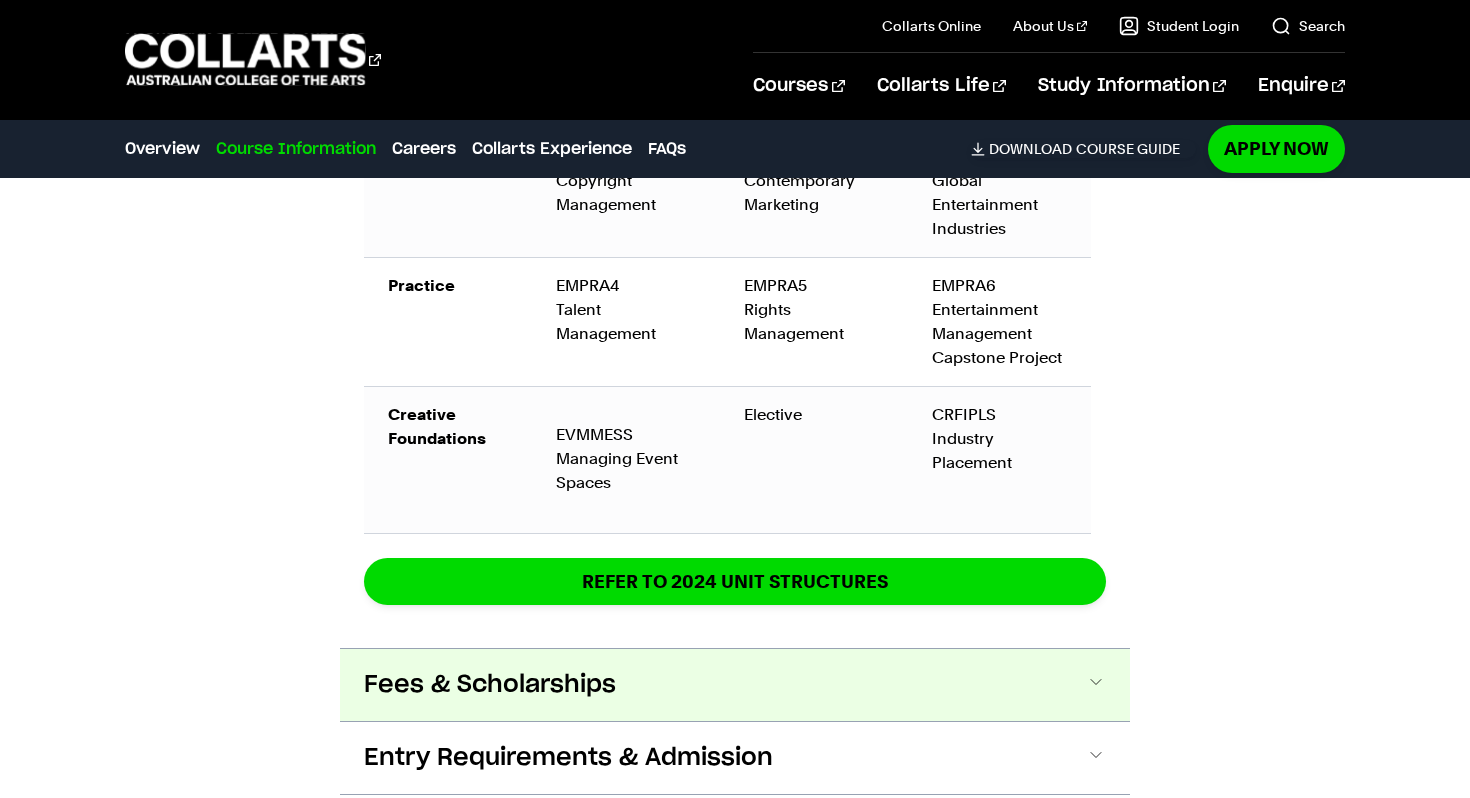 click on "Fees & Scholarships" at bounding box center [735, 685] 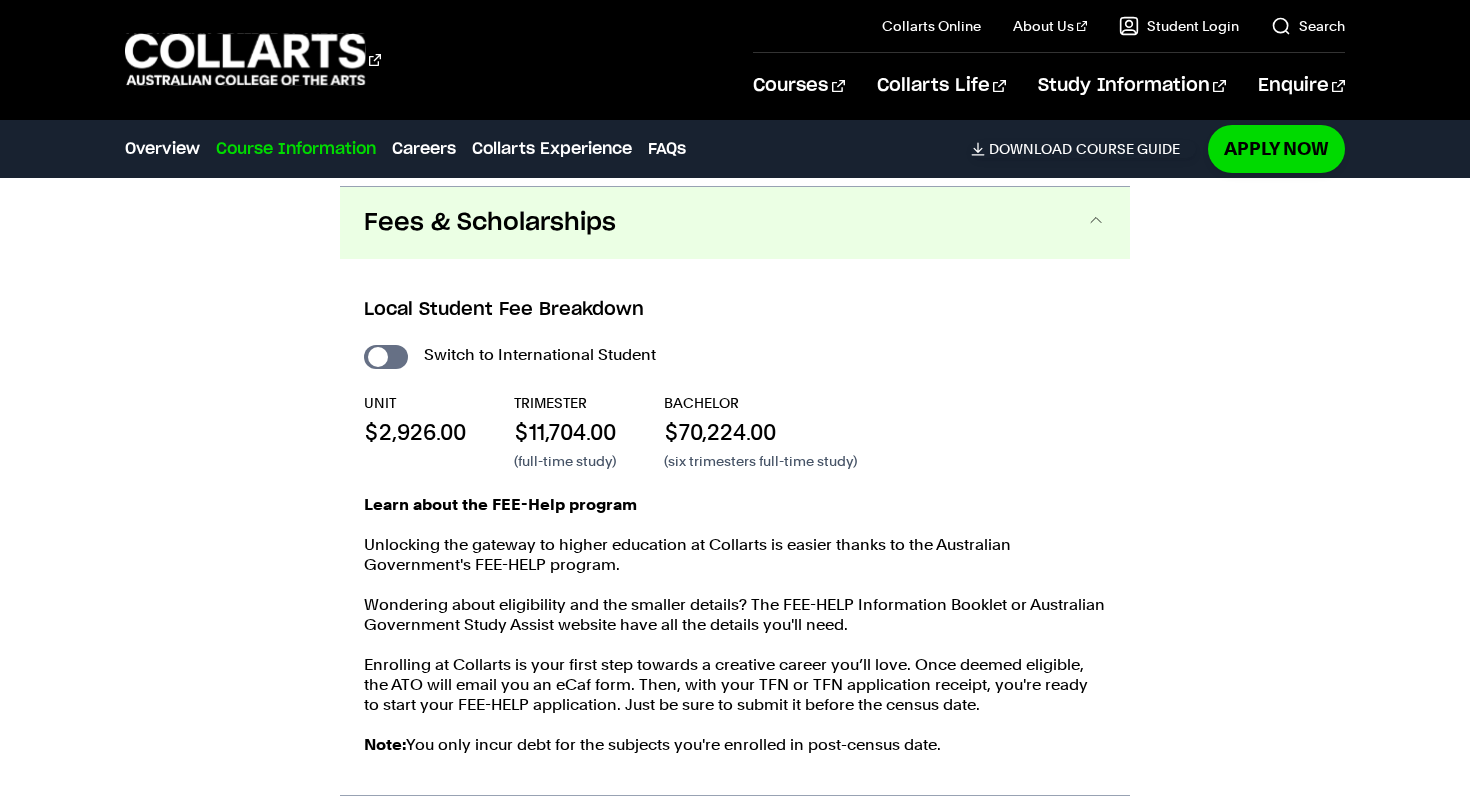 scroll, scrollTop: 4584, scrollLeft: 0, axis: vertical 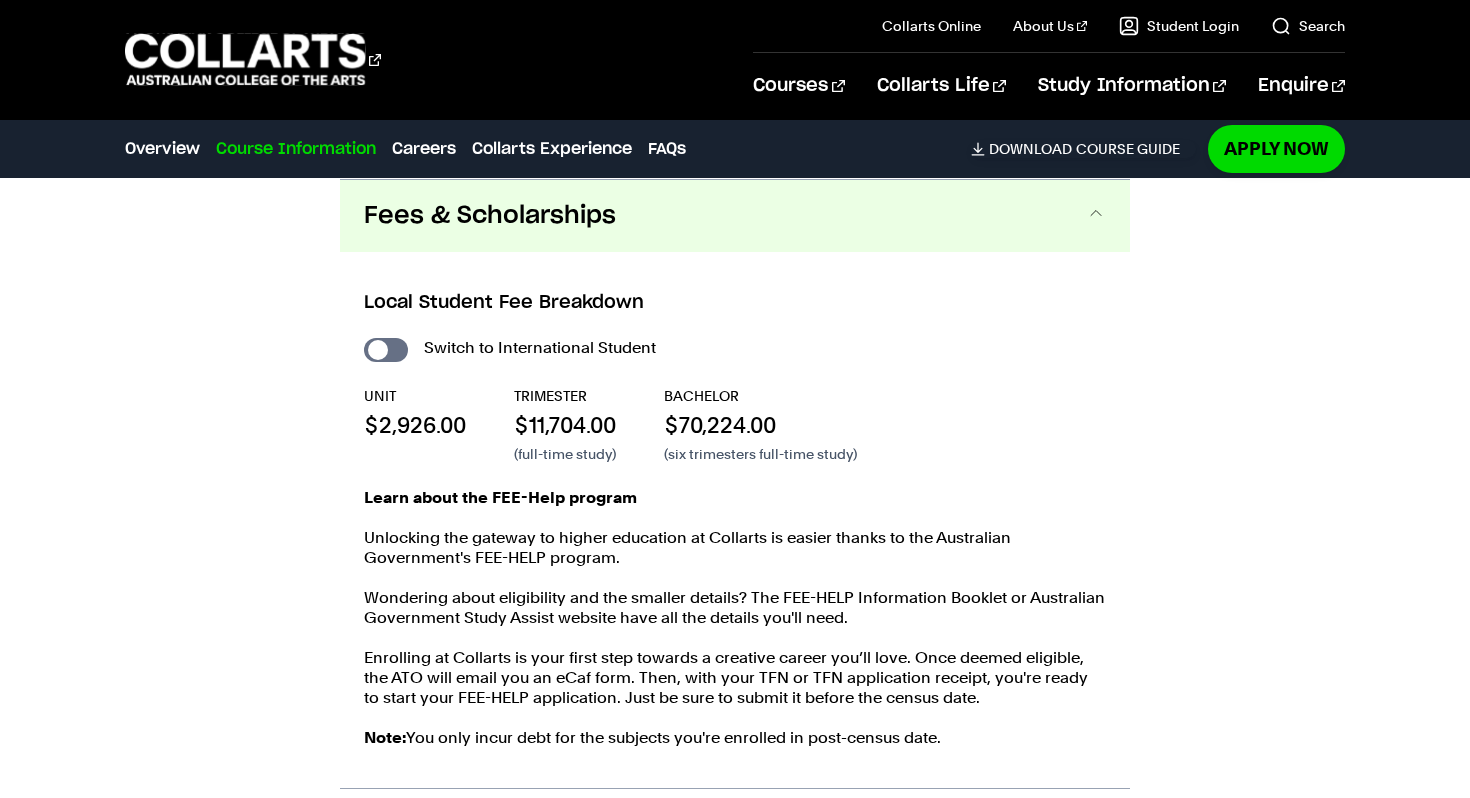 click on "Learn about the FEE-Help program" at bounding box center [735, 498] 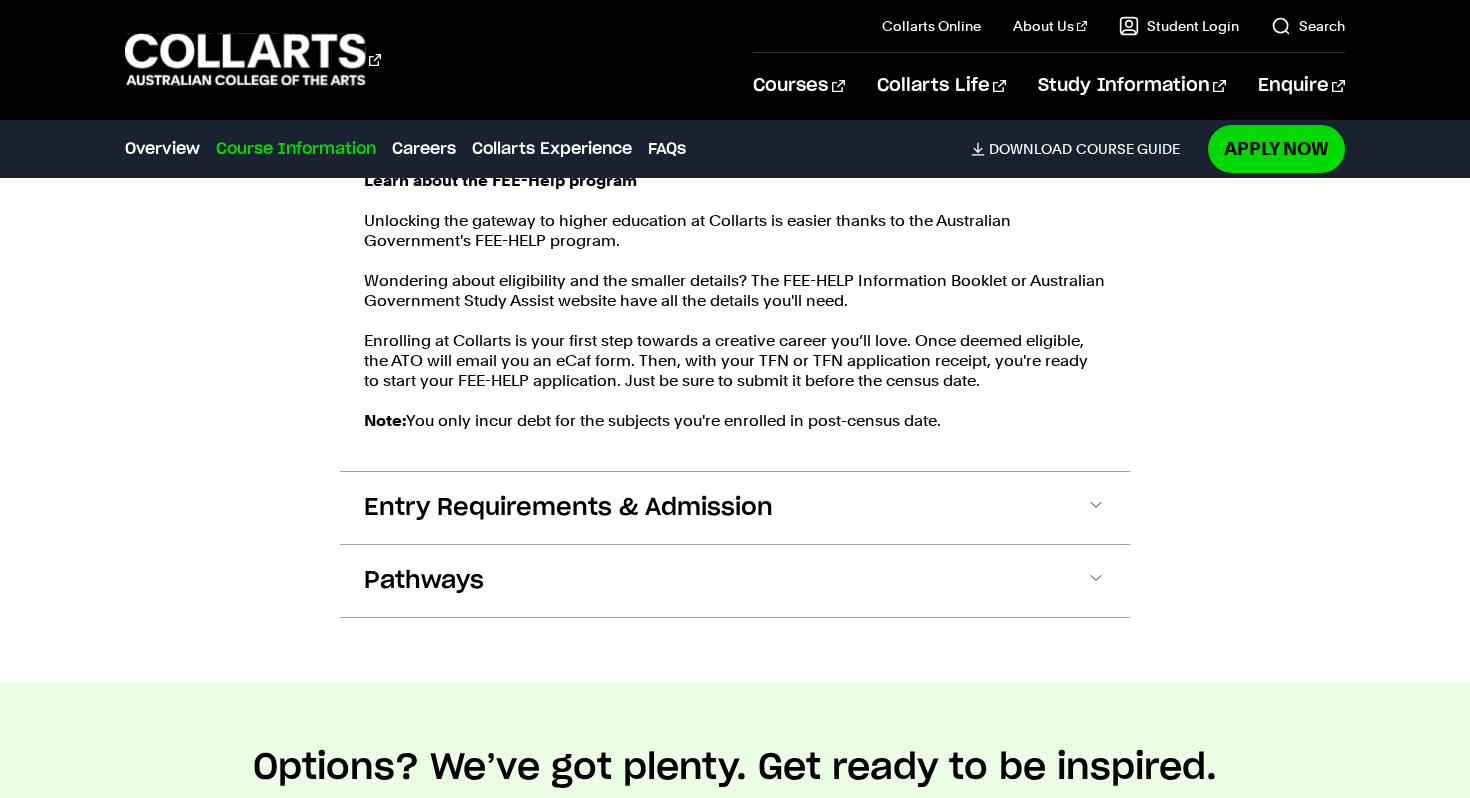 click on "Entry Requirements & Admission" at bounding box center (568, 508) 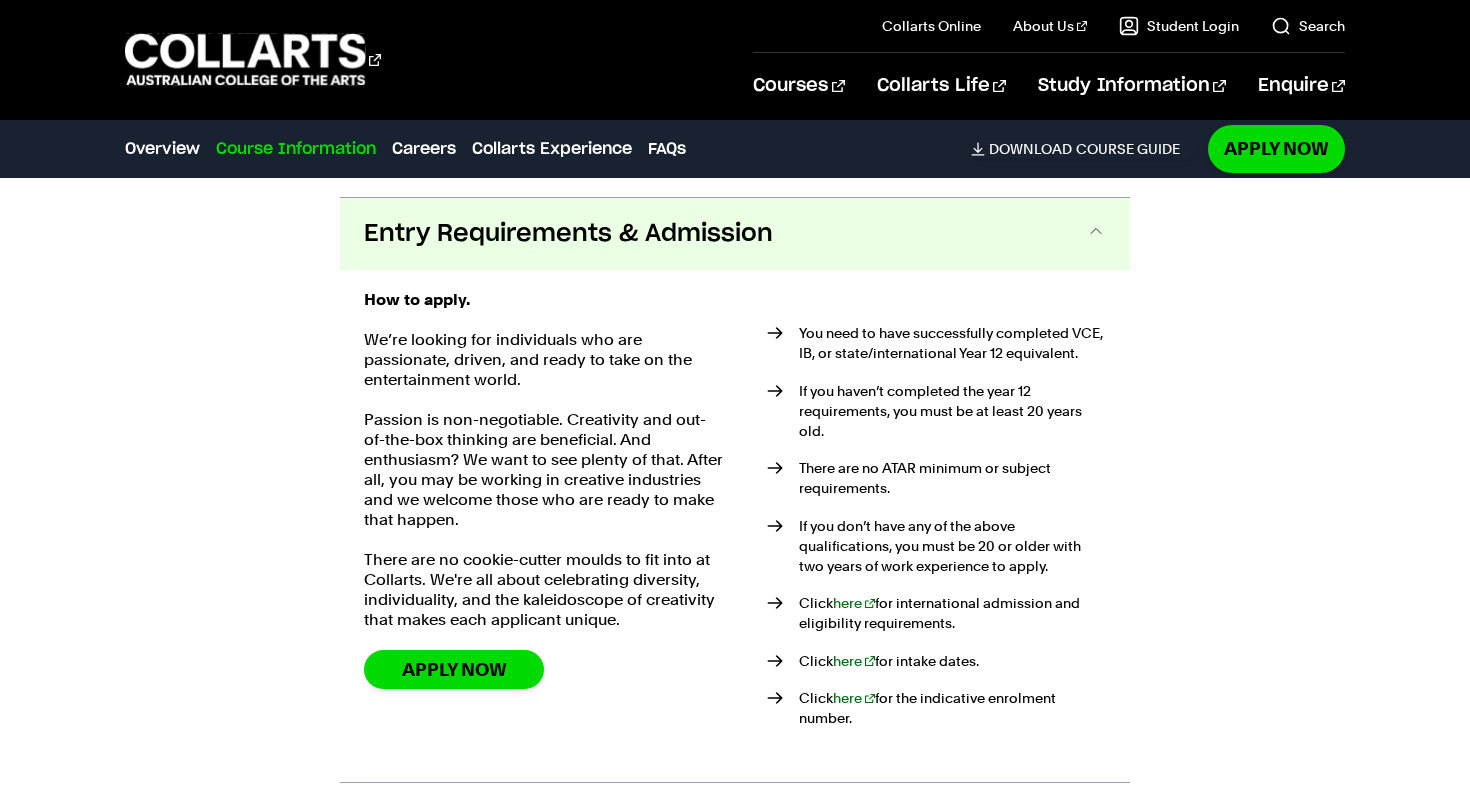 scroll, scrollTop: 5193, scrollLeft: 0, axis: vertical 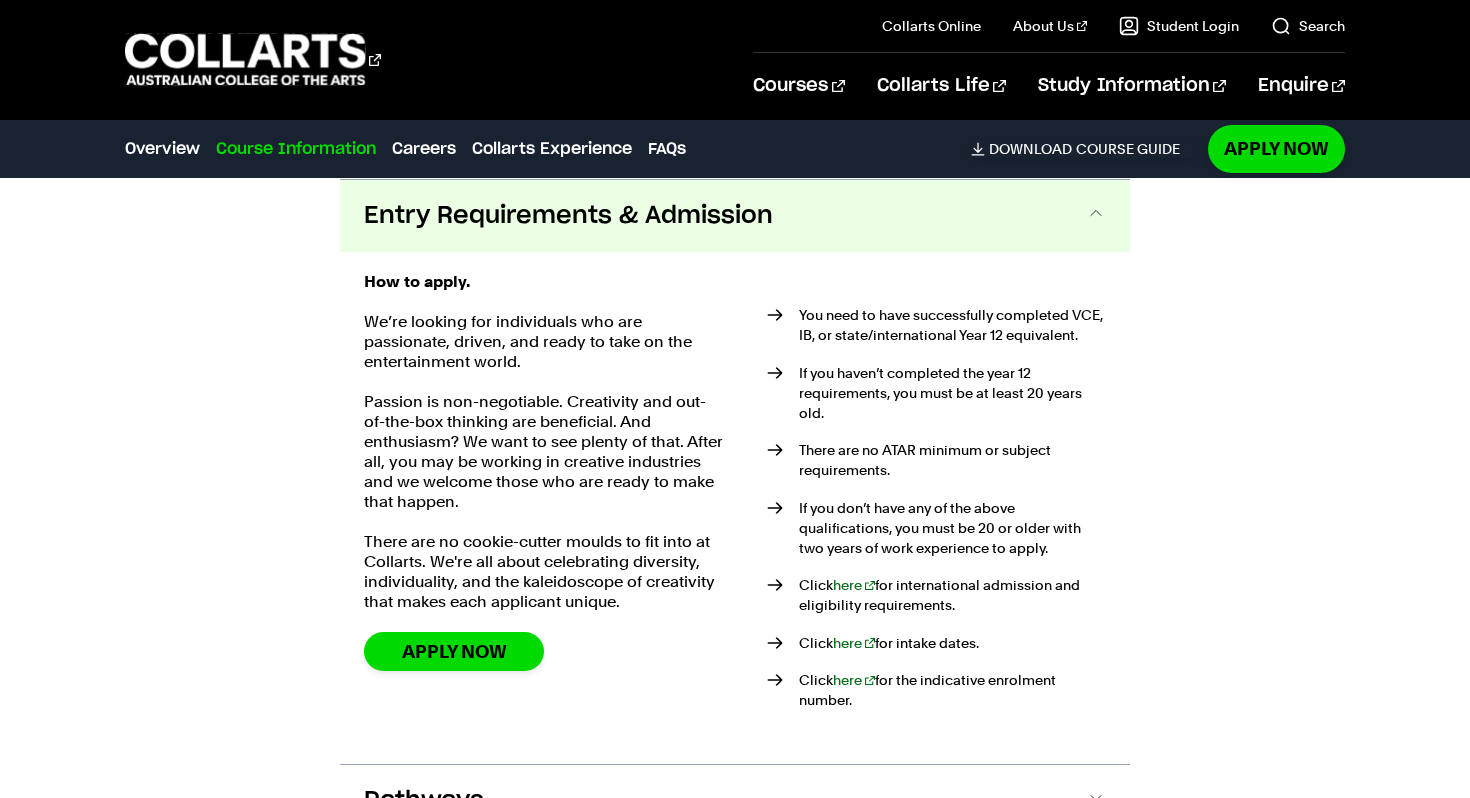 click on "Entry Requirements & Admission" at bounding box center [735, 216] 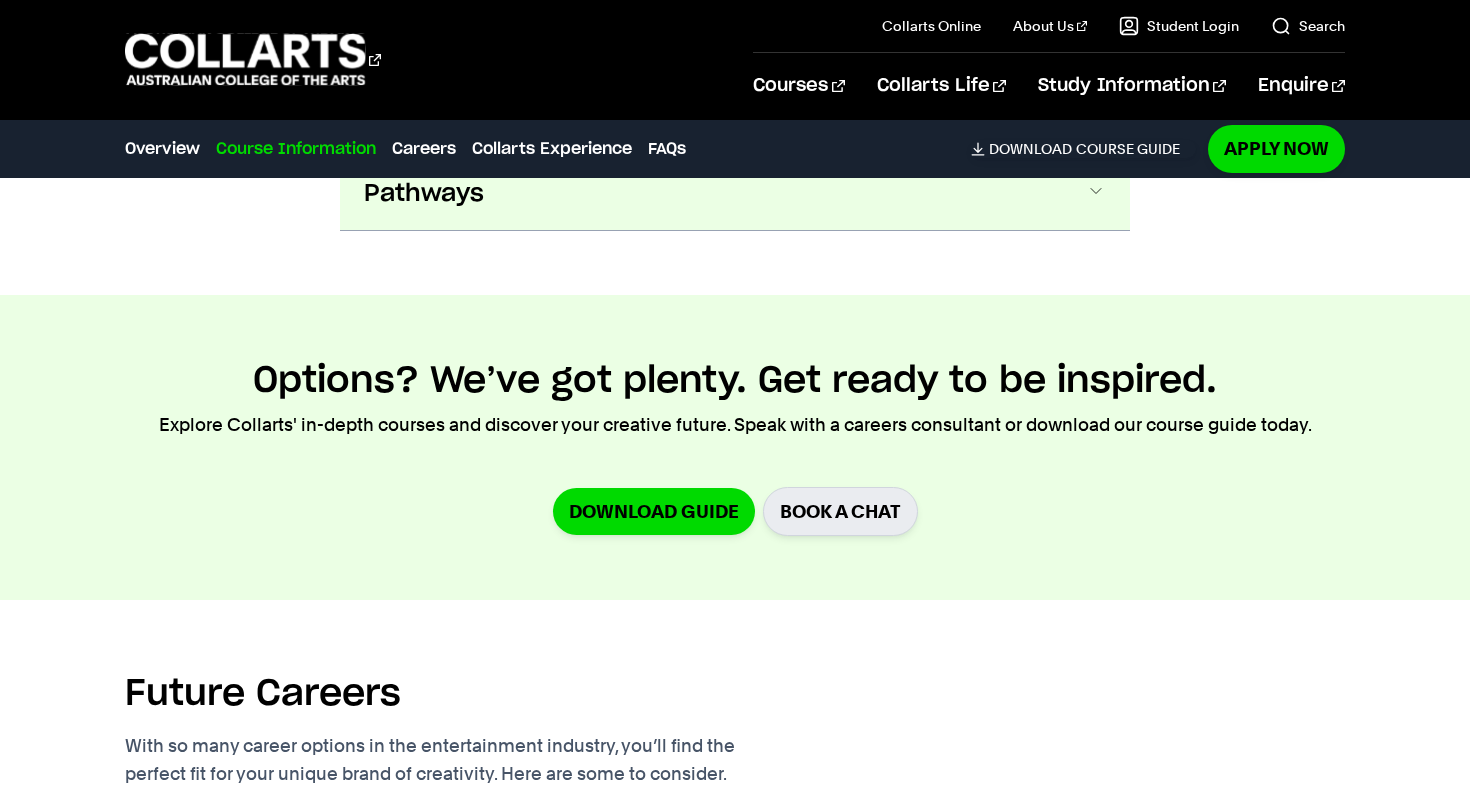 click on "Pathways" at bounding box center (735, 194) 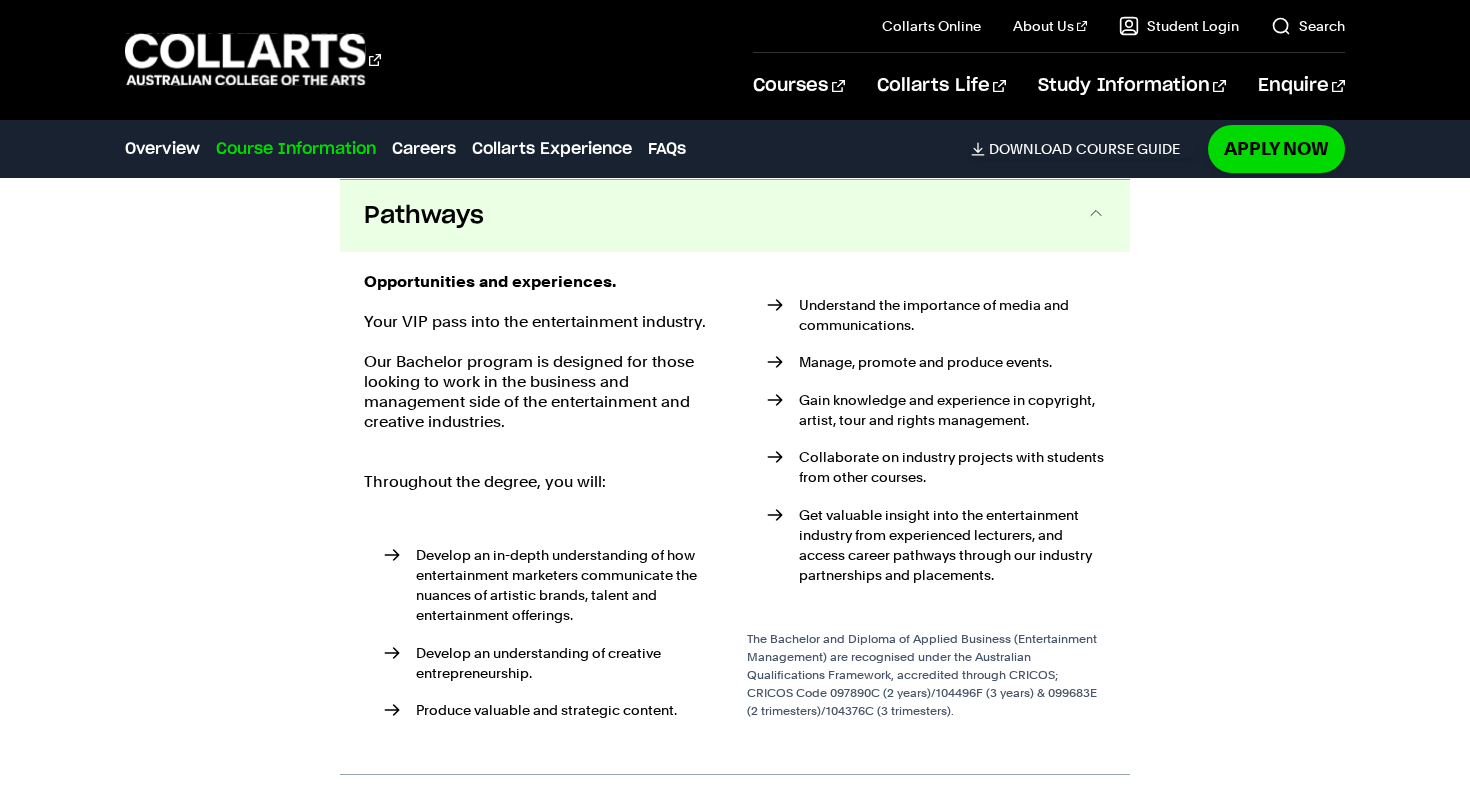 click on "Pathways" at bounding box center (735, 216) 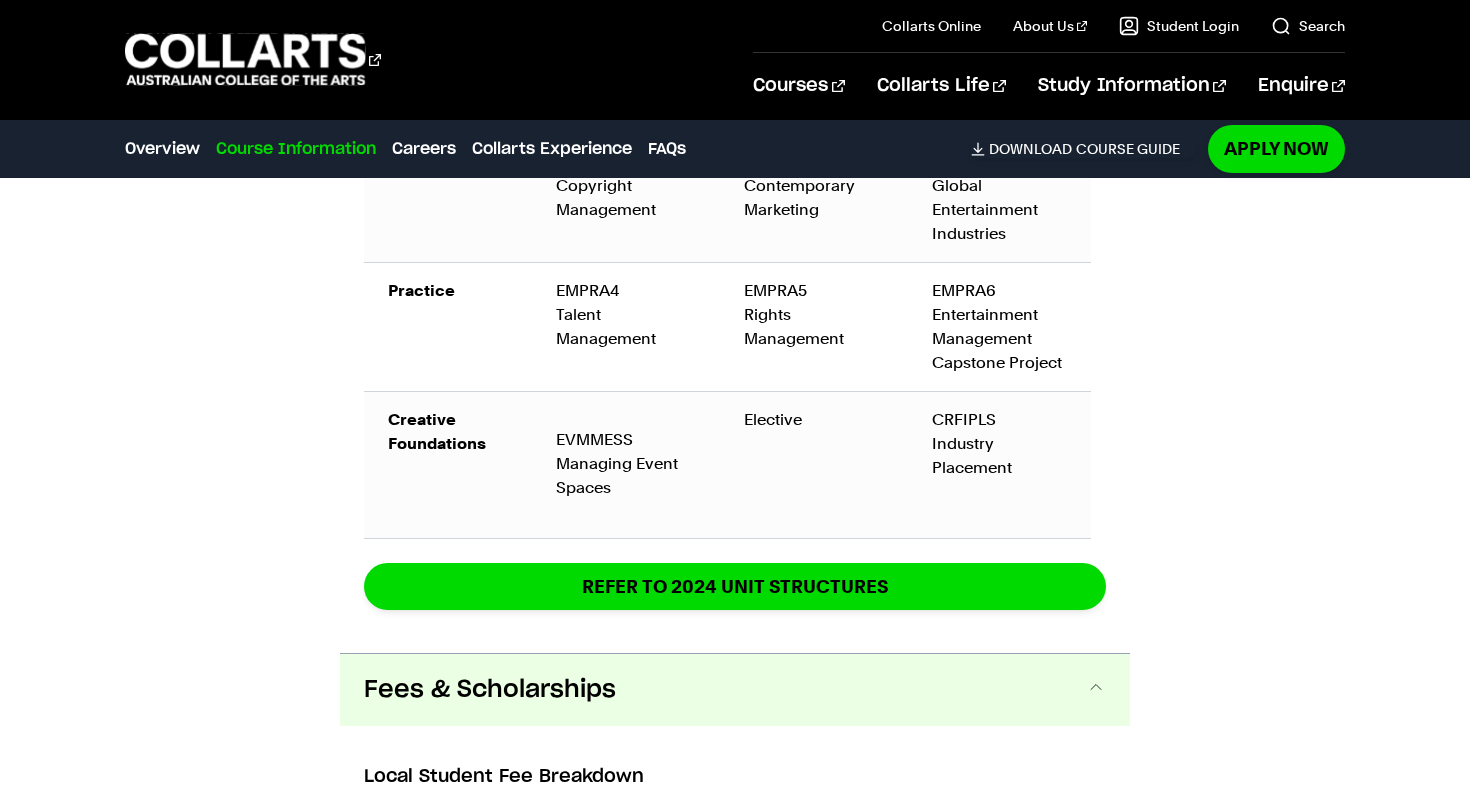 scroll, scrollTop: 4059, scrollLeft: 0, axis: vertical 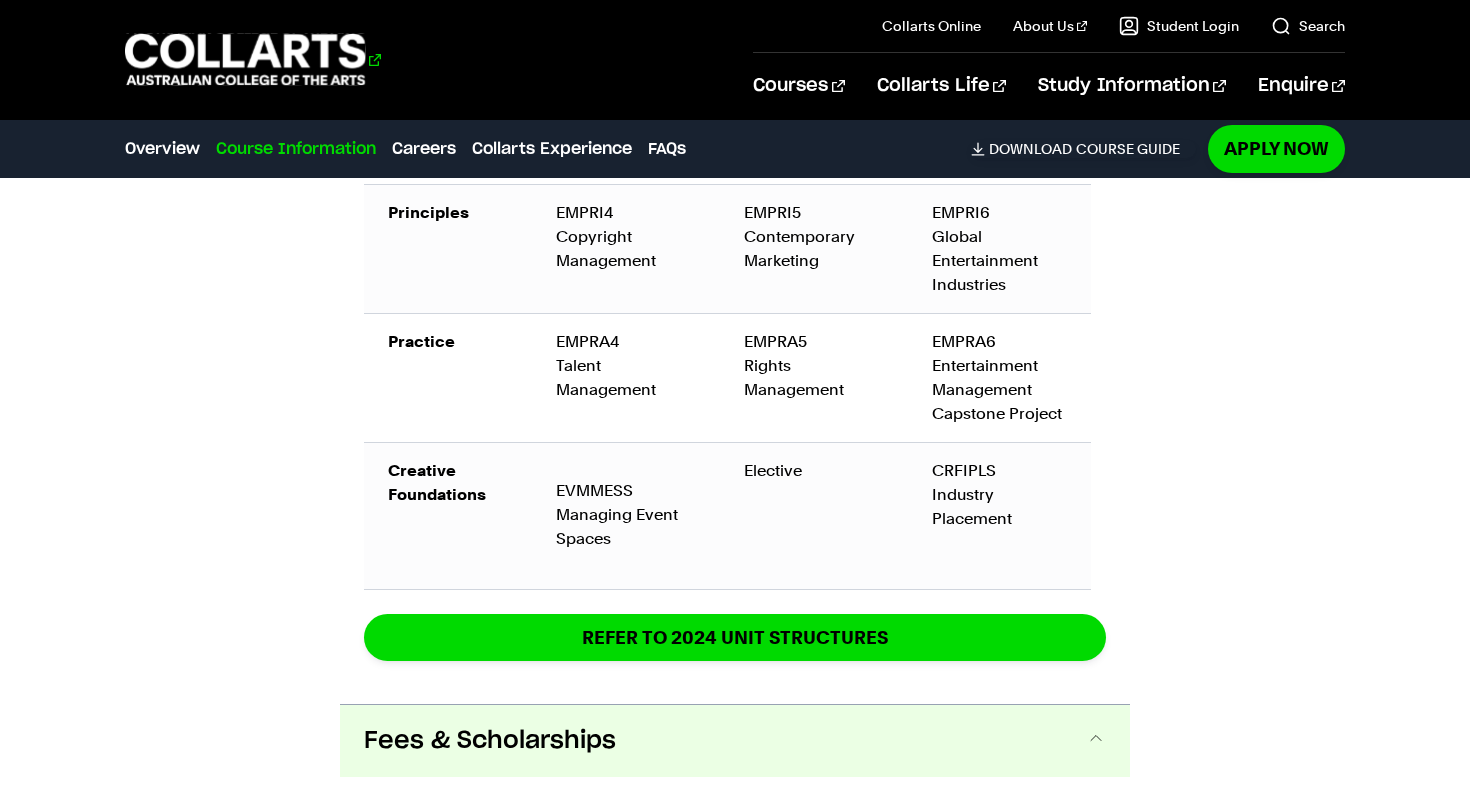 click 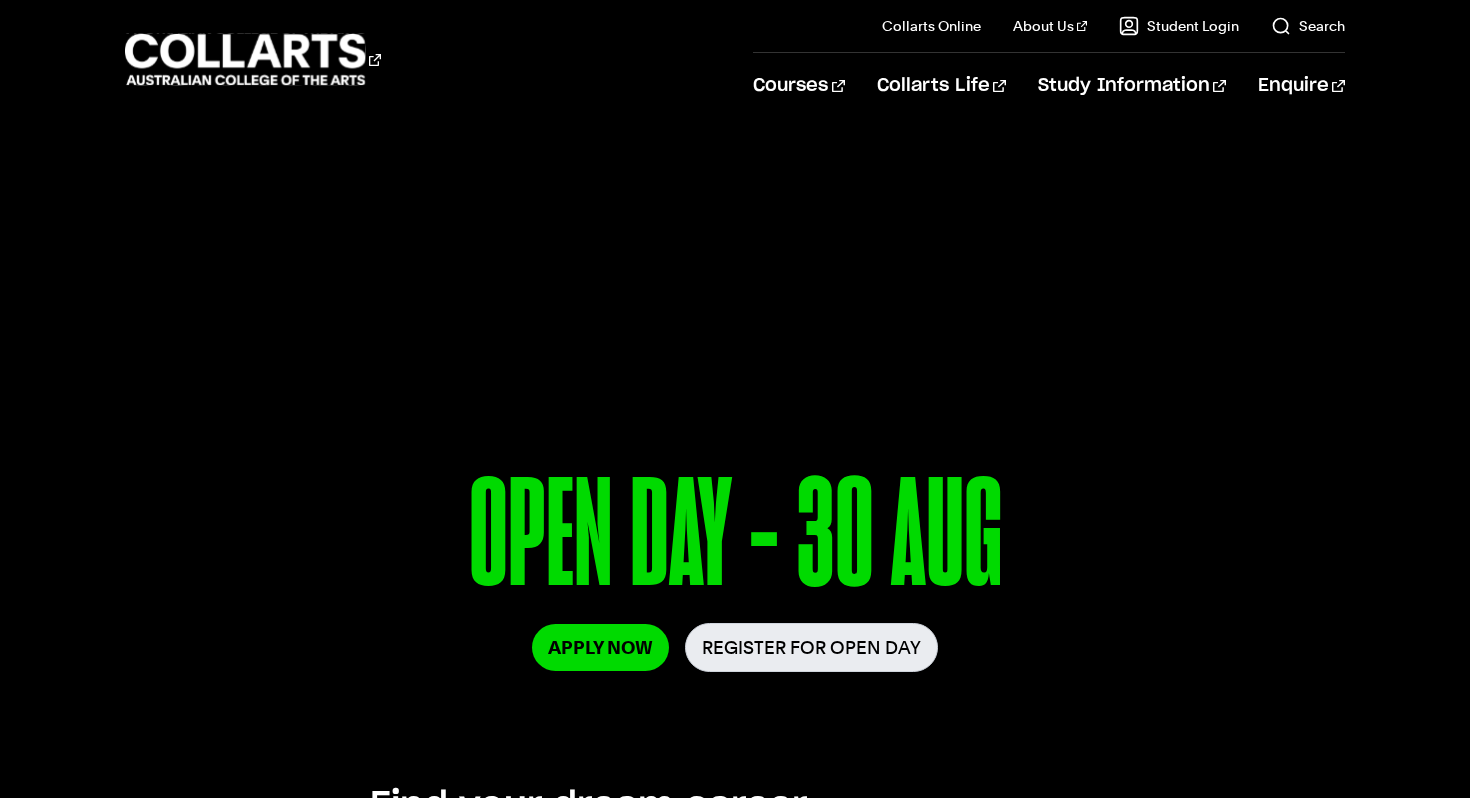scroll, scrollTop: 0, scrollLeft: 0, axis: both 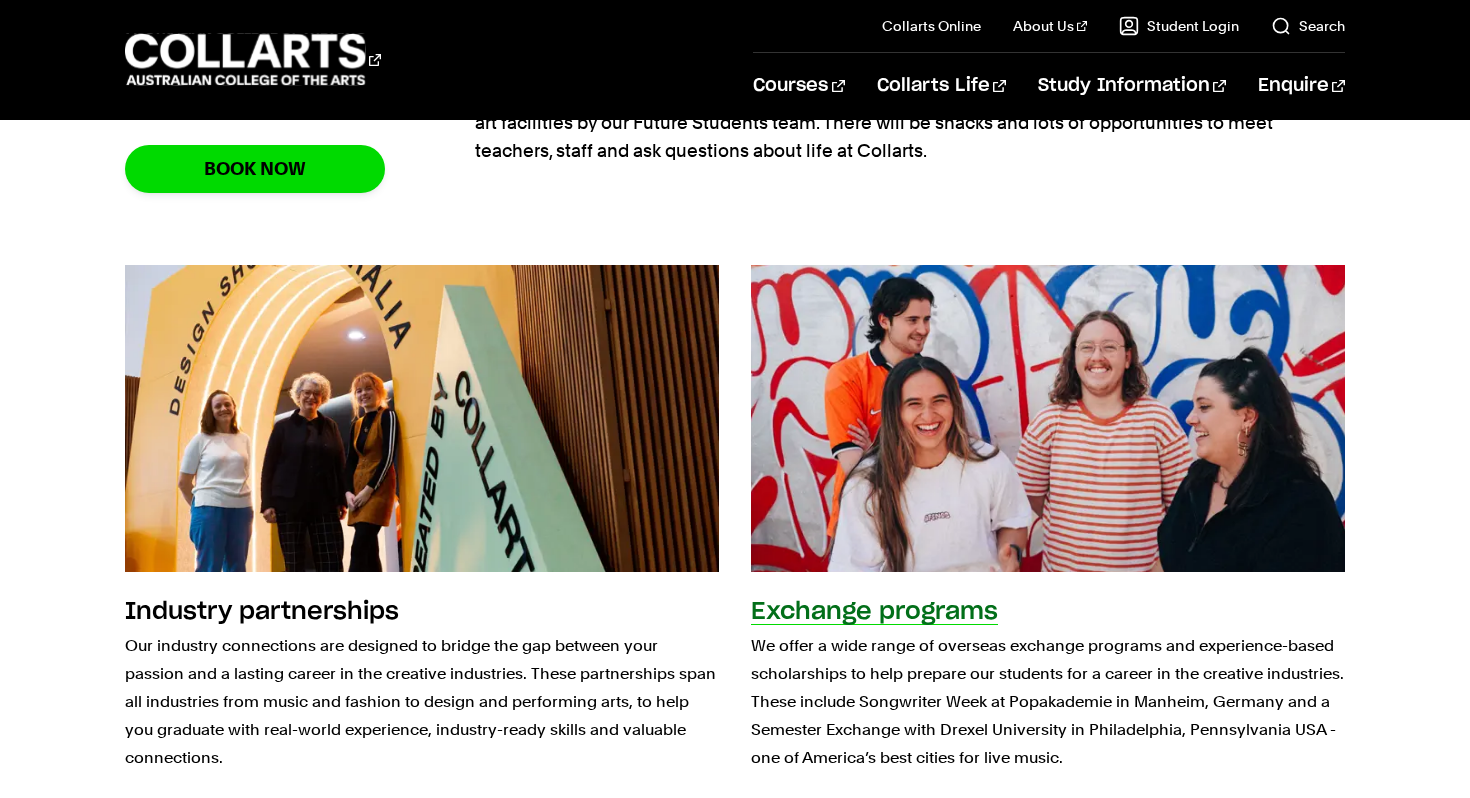 click on "Exchange programs" at bounding box center (874, 612) 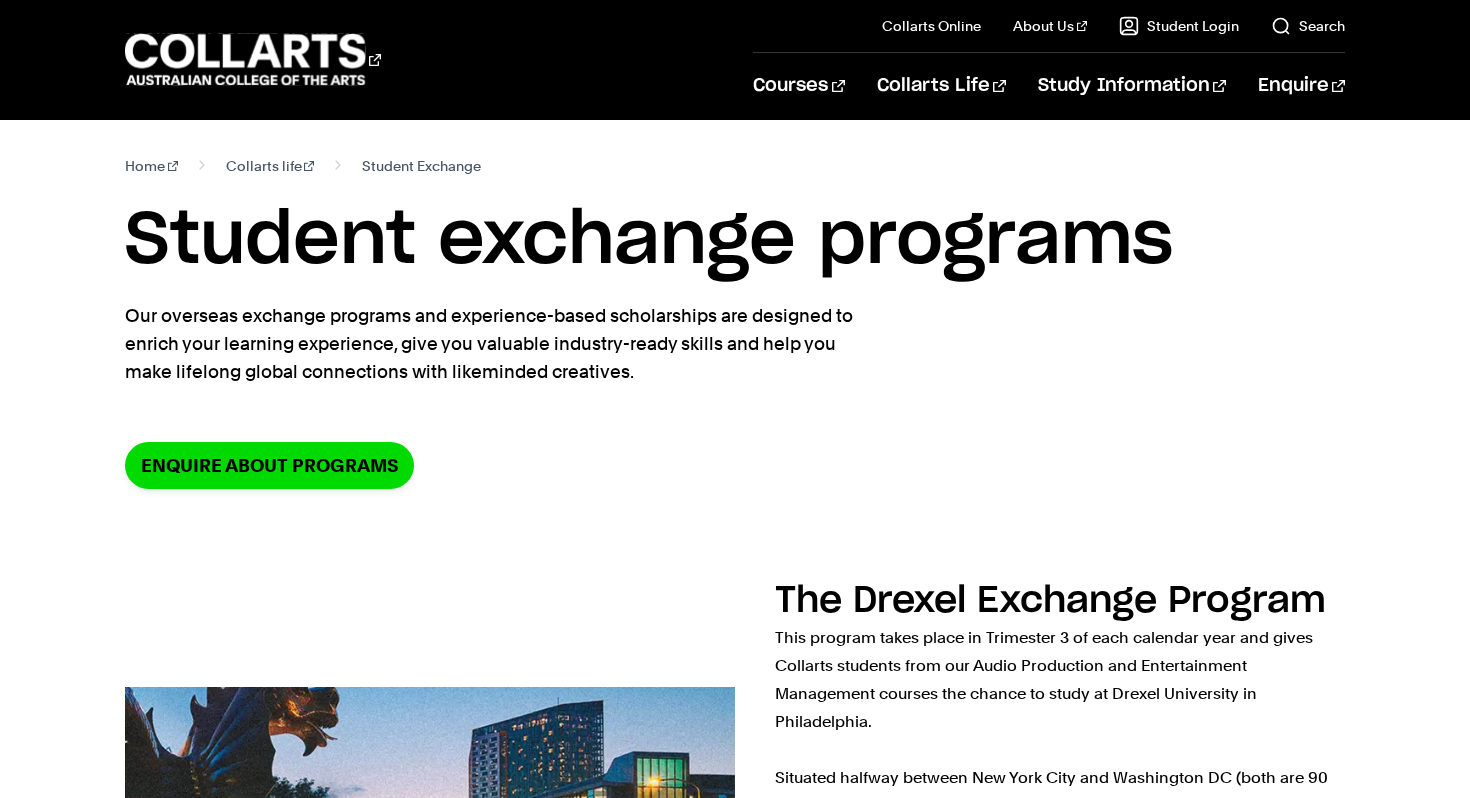 scroll, scrollTop: 0, scrollLeft: 0, axis: both 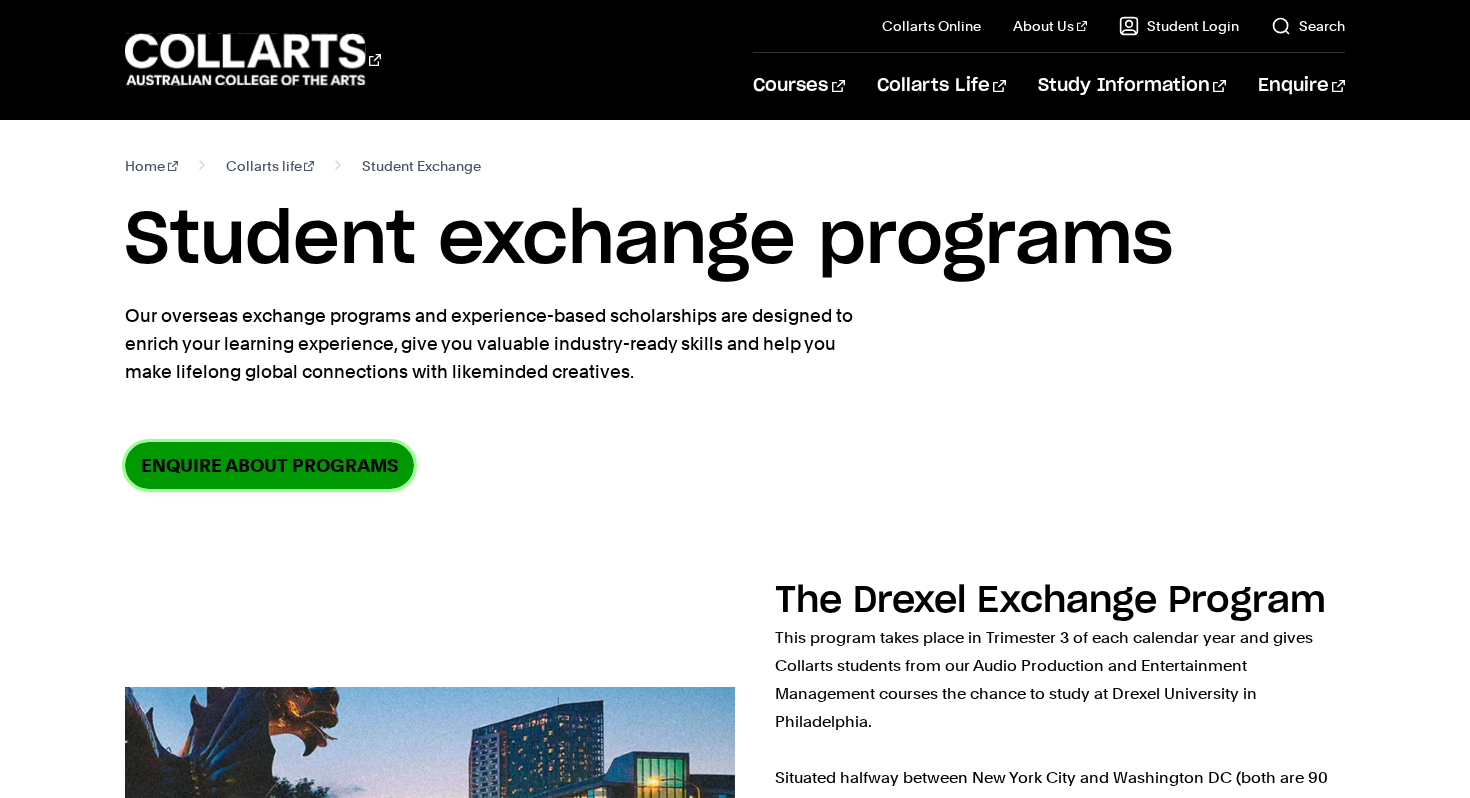 click on "Enquire about programs" at bounding box center (269, 465) 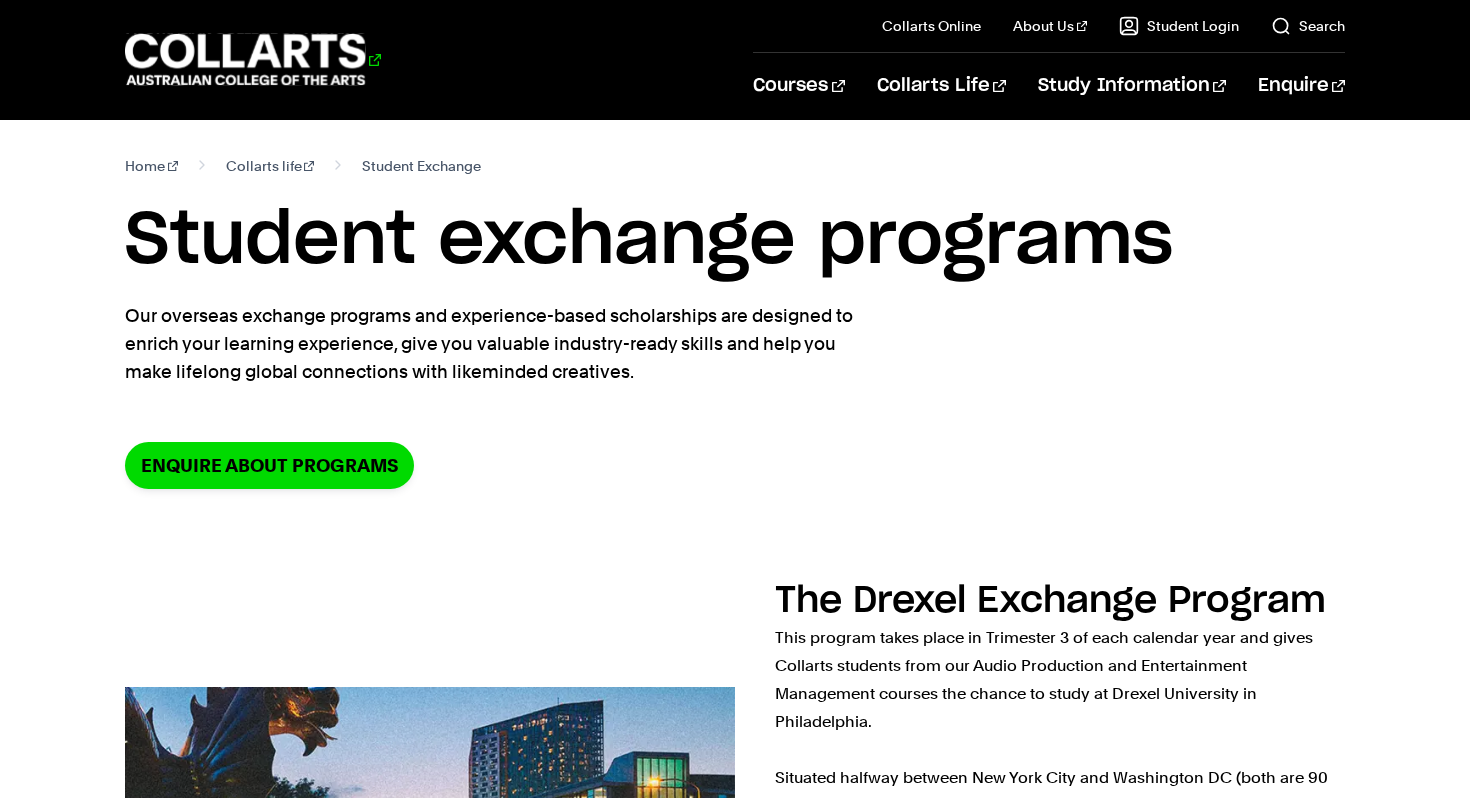 click 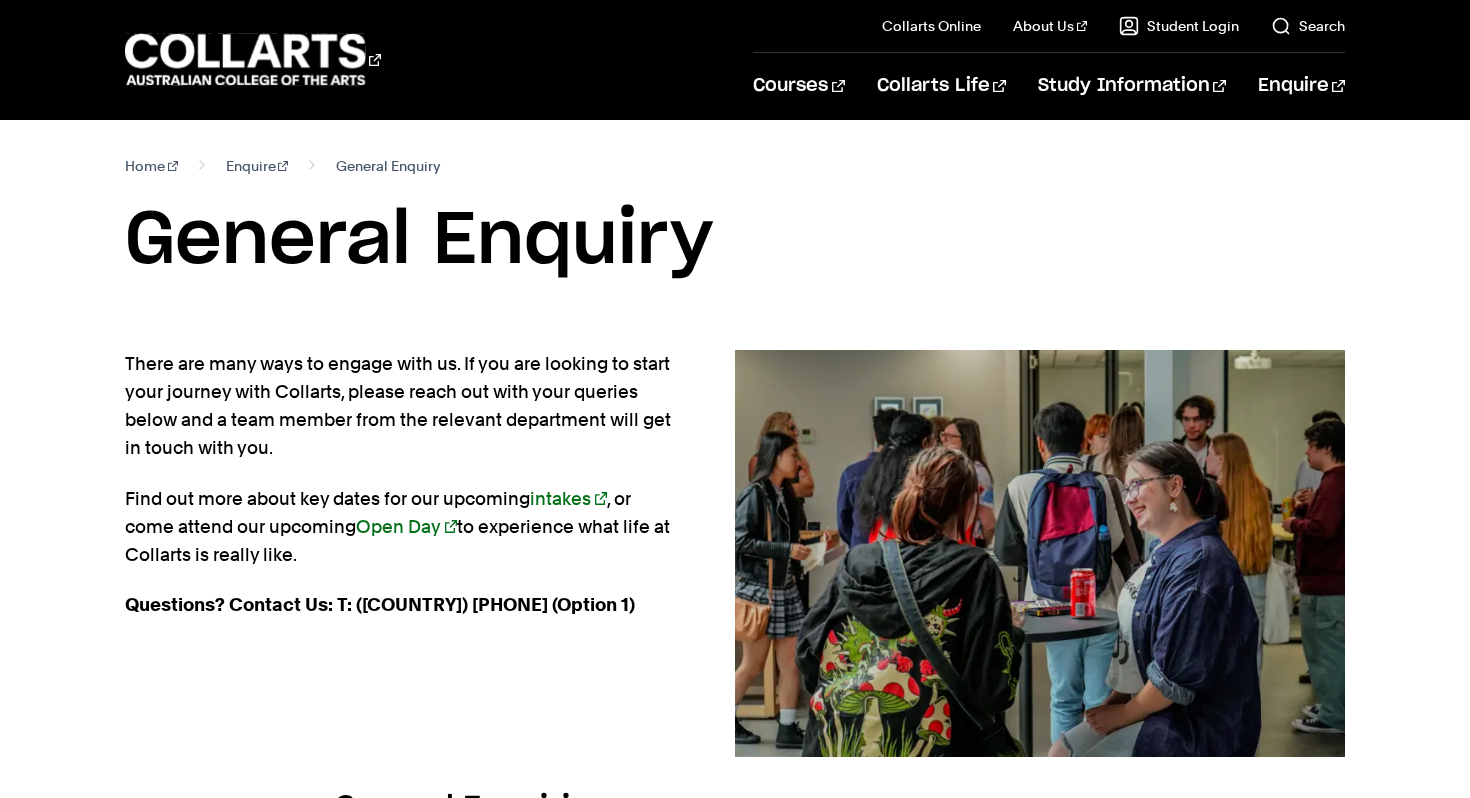 scroll, scrollTop: 0, scrollLeft: 0, axis: both 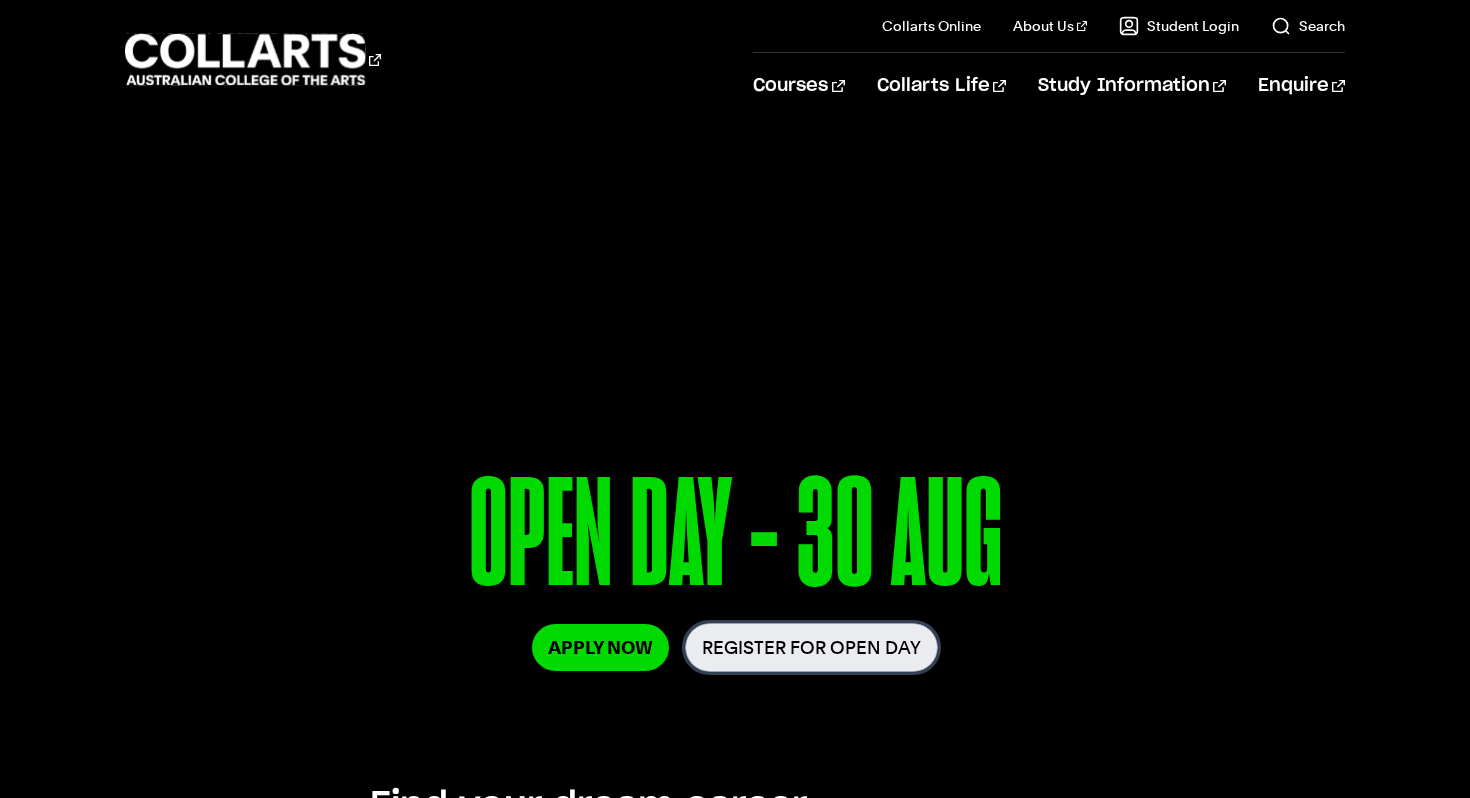 click on "Register for Open Day" at bounding box center [811, 647] 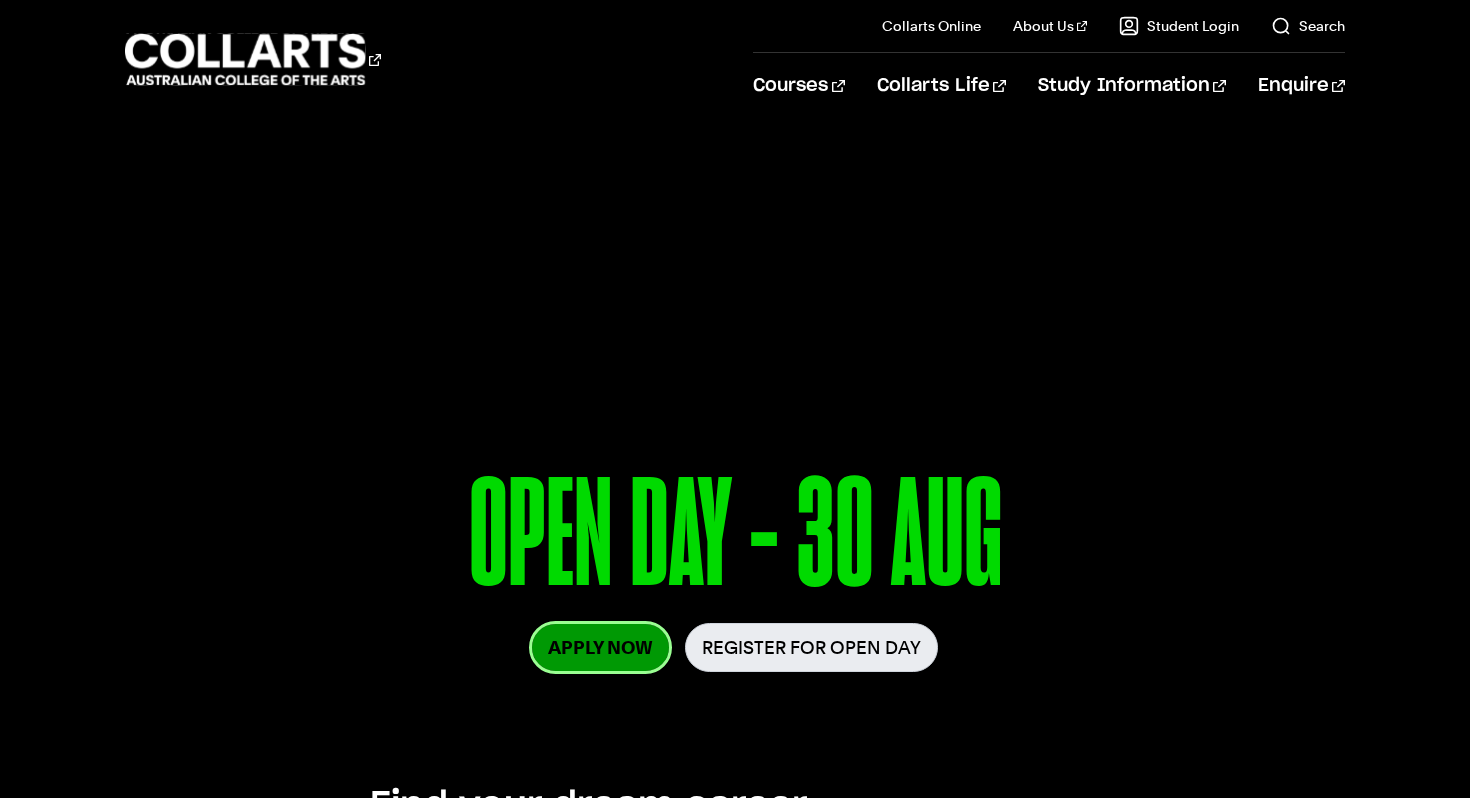 click on "Apply Now" at bounding box center (600, 647) 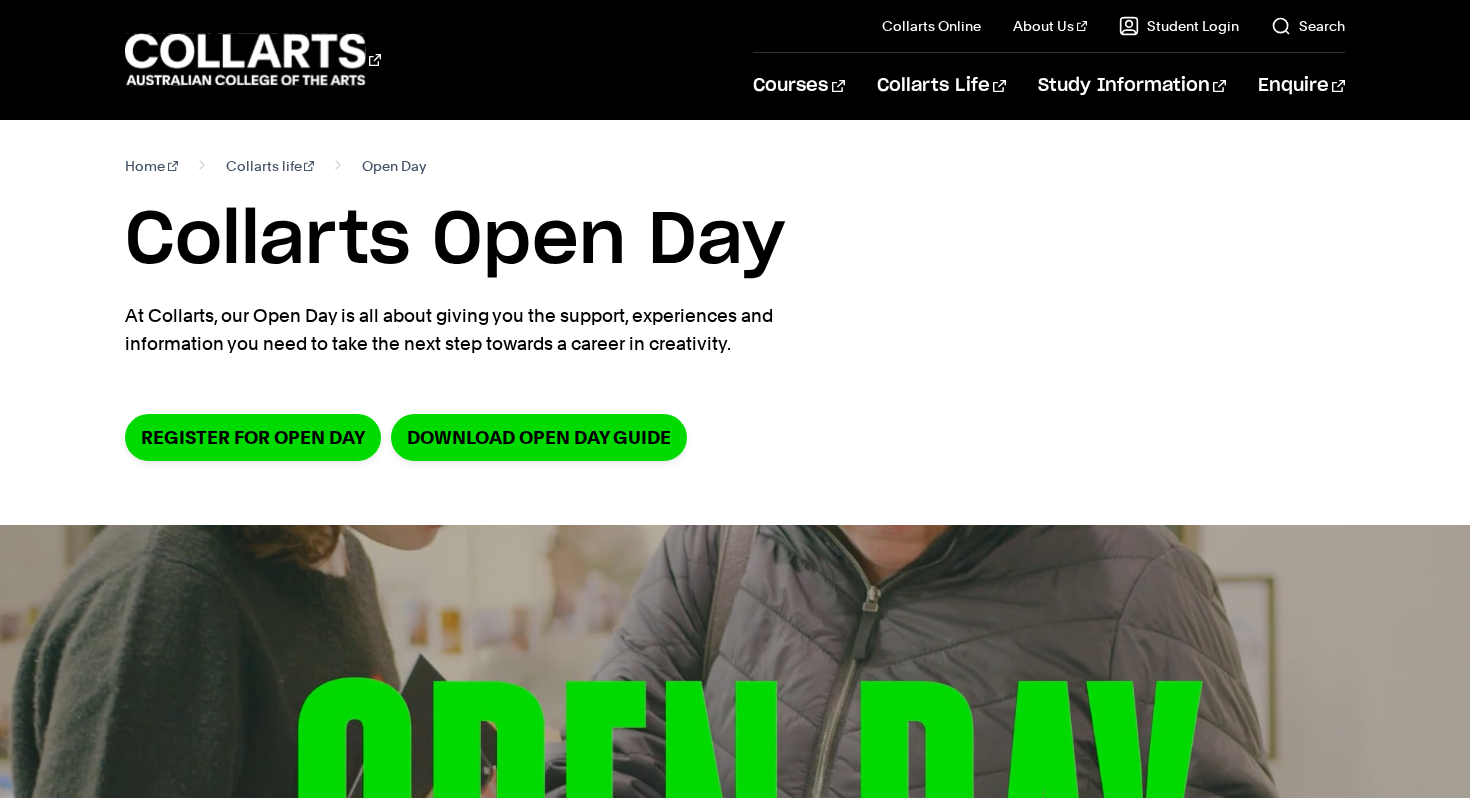 scroll, scrollTop: 0, scrollLeft: 0, axis: both 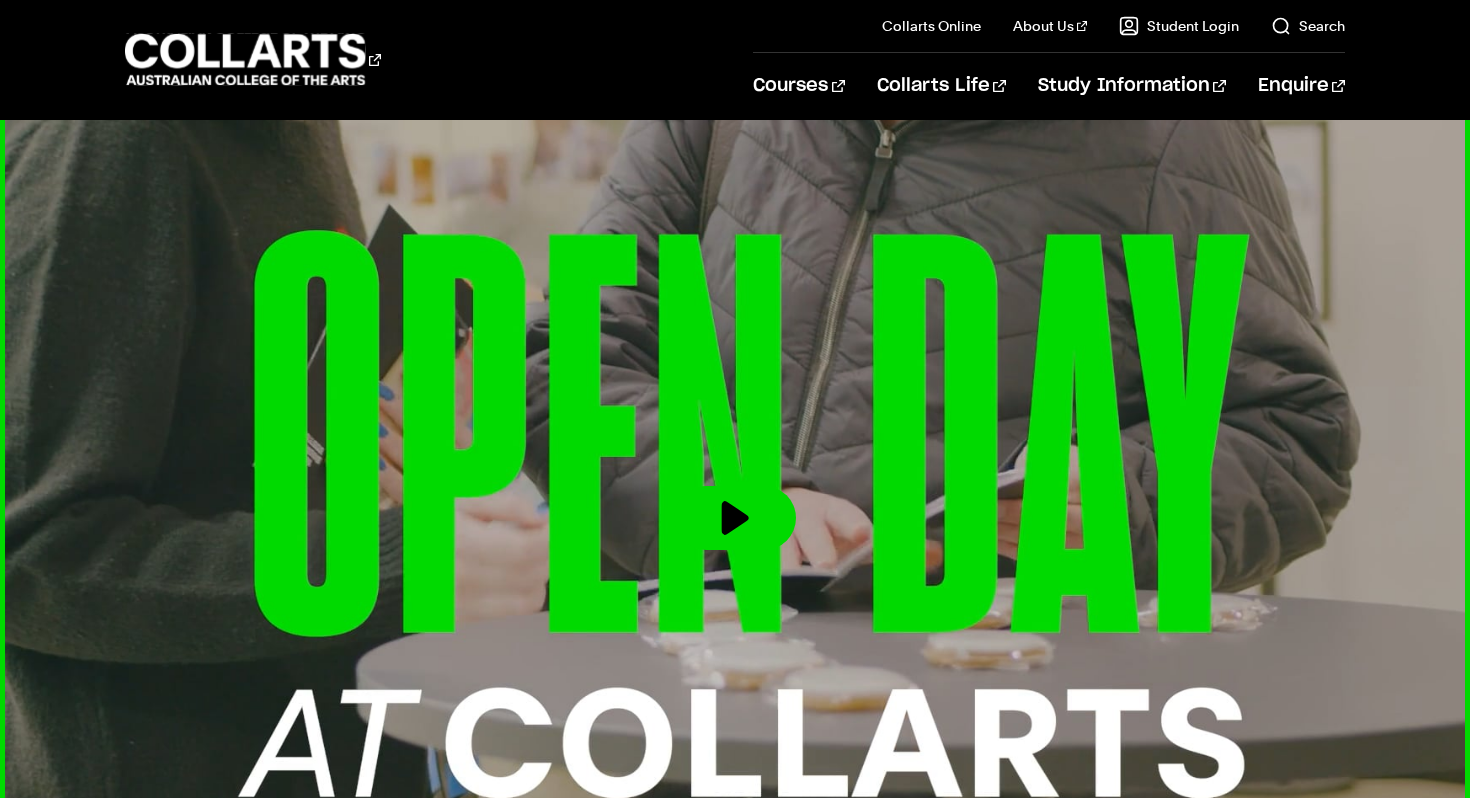 click at bounding box center (735, 518) 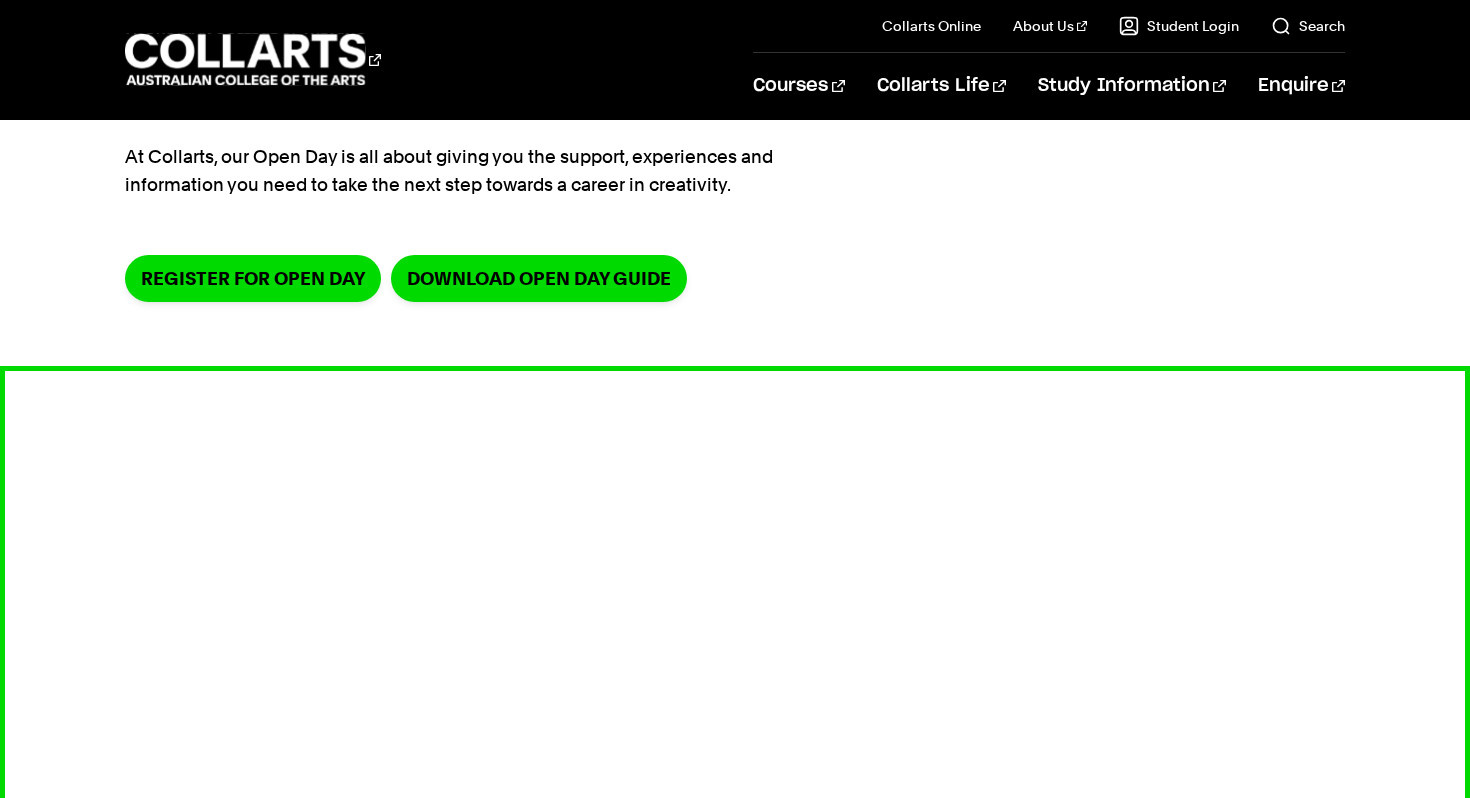 scroll, scrollTop: 0, scrollLeft: 0, axis: both 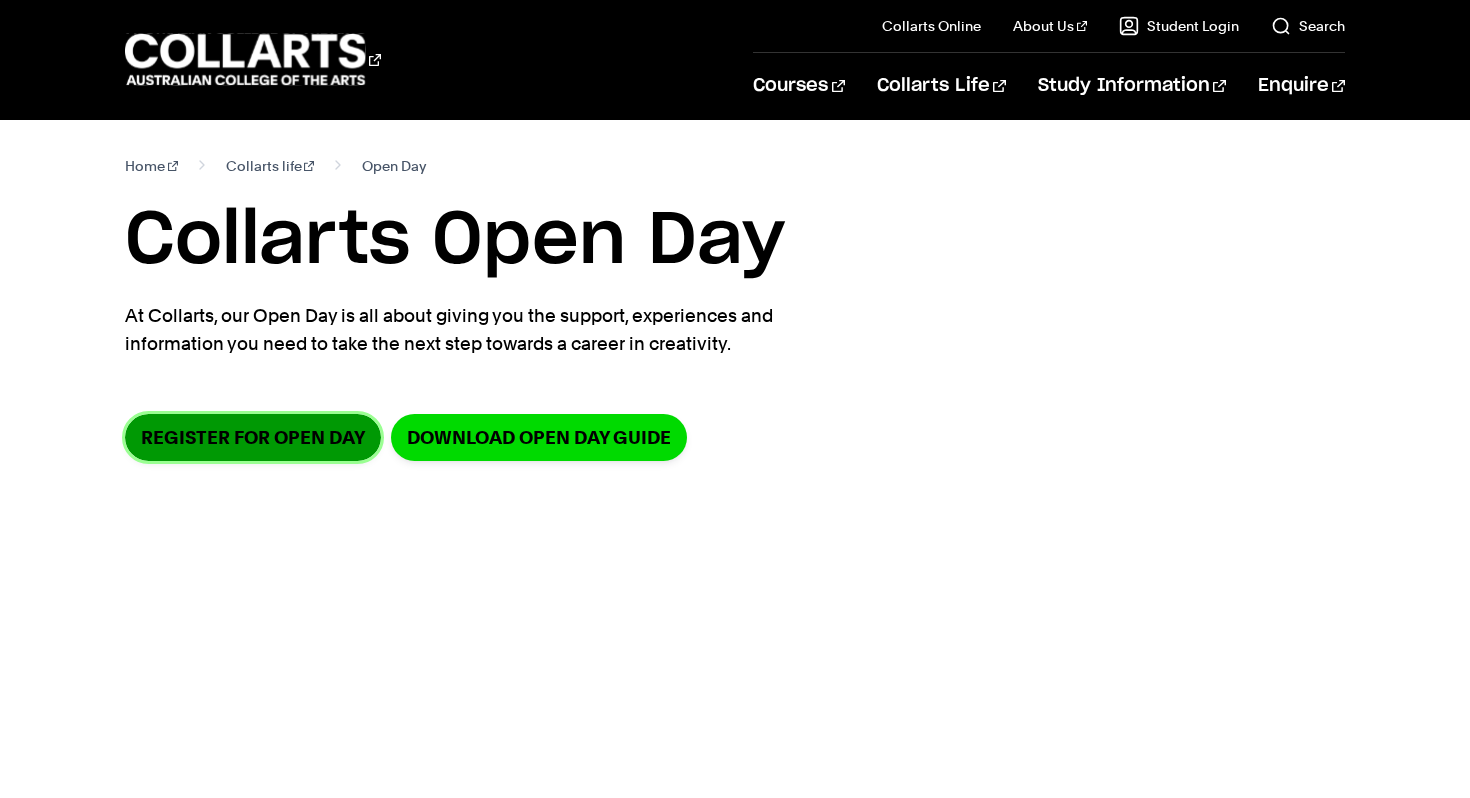click on "Register for Open Day" at bounding box center [253, 437] 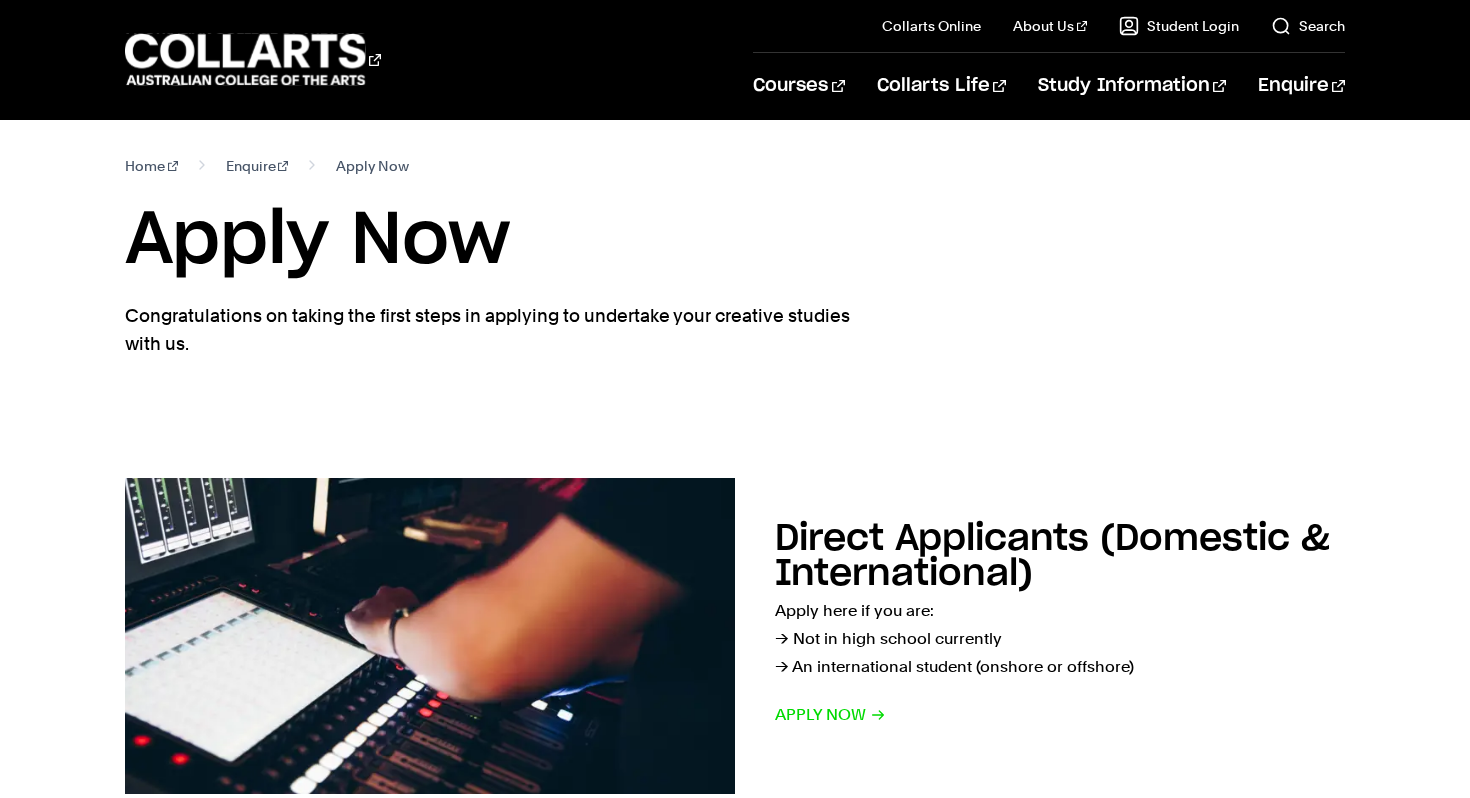 scroll, scrollTop: 0, scrollLeft: 0, axis: both 